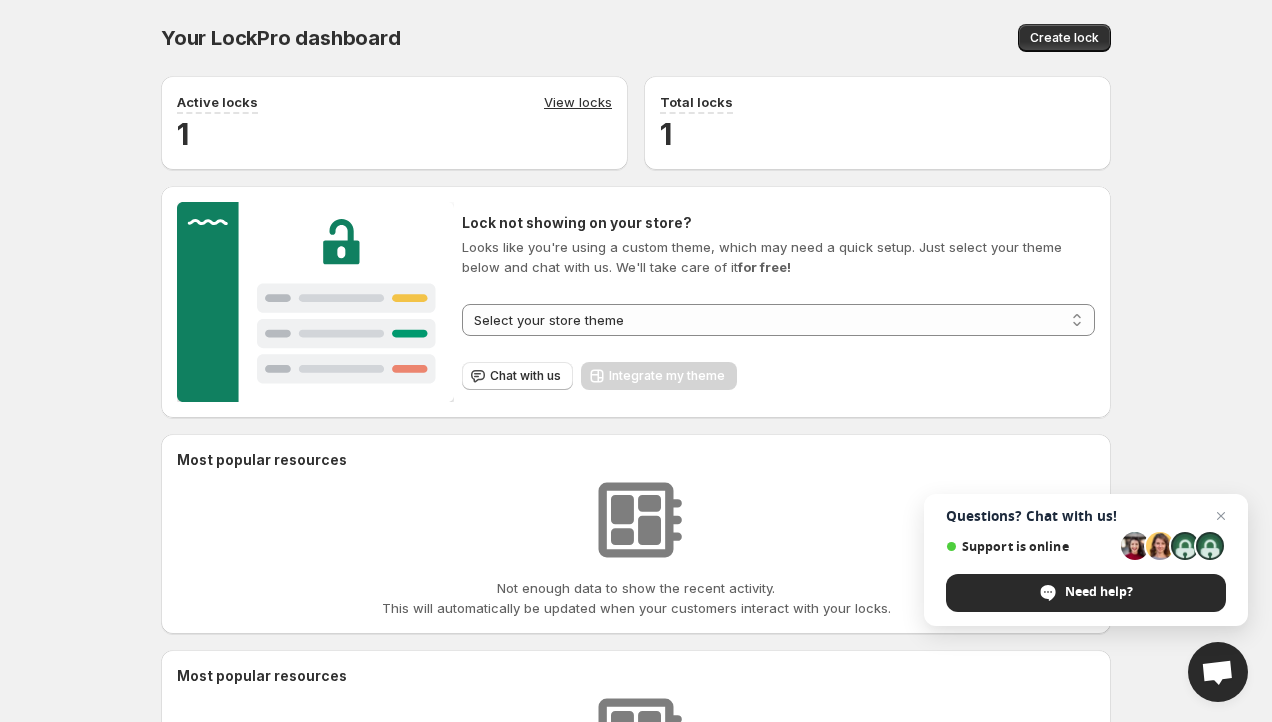 scroll, scrollTop: 0, scrollLeft: 0, axis: both 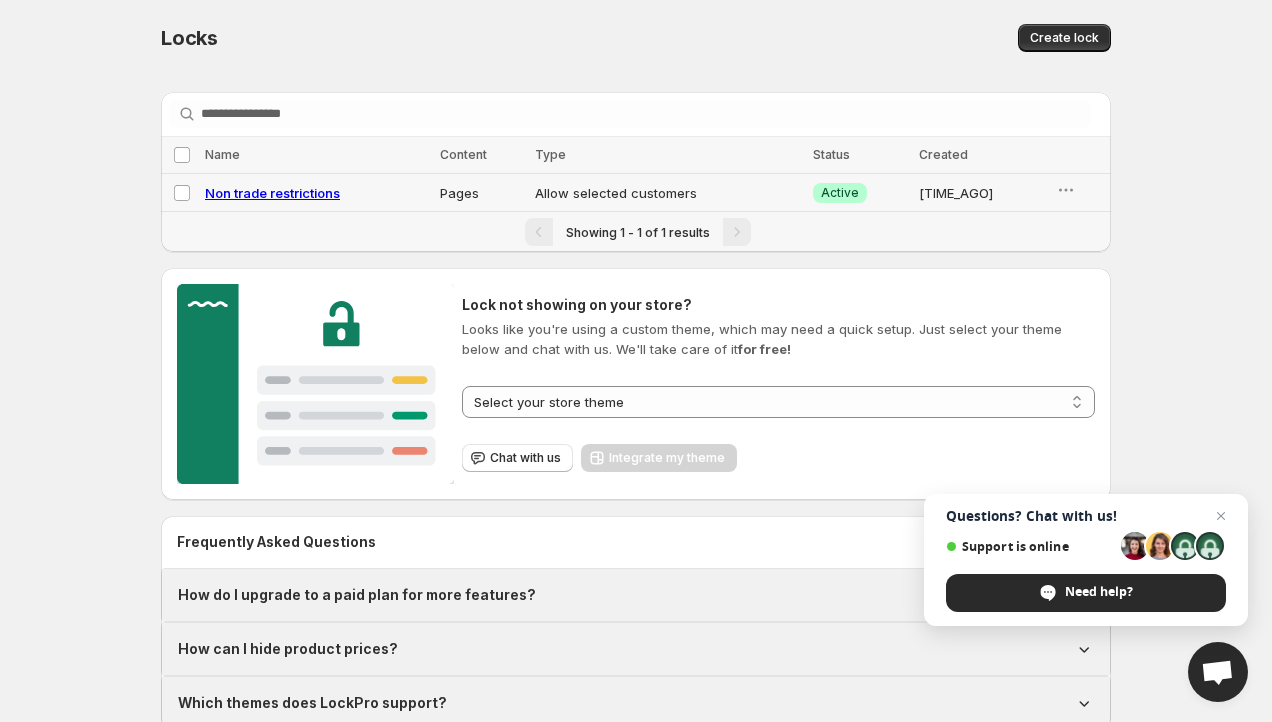 click on "Non trade restrictions" at bounding box center (272, 193) 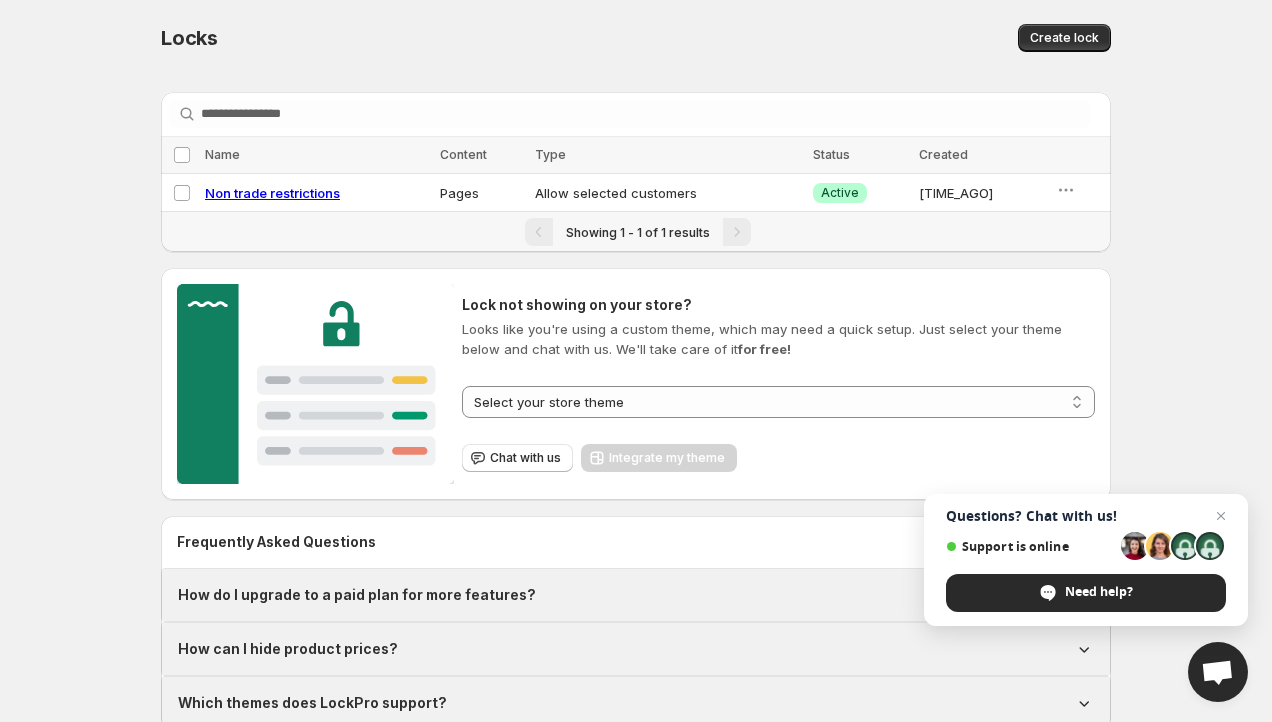 select on "*****" 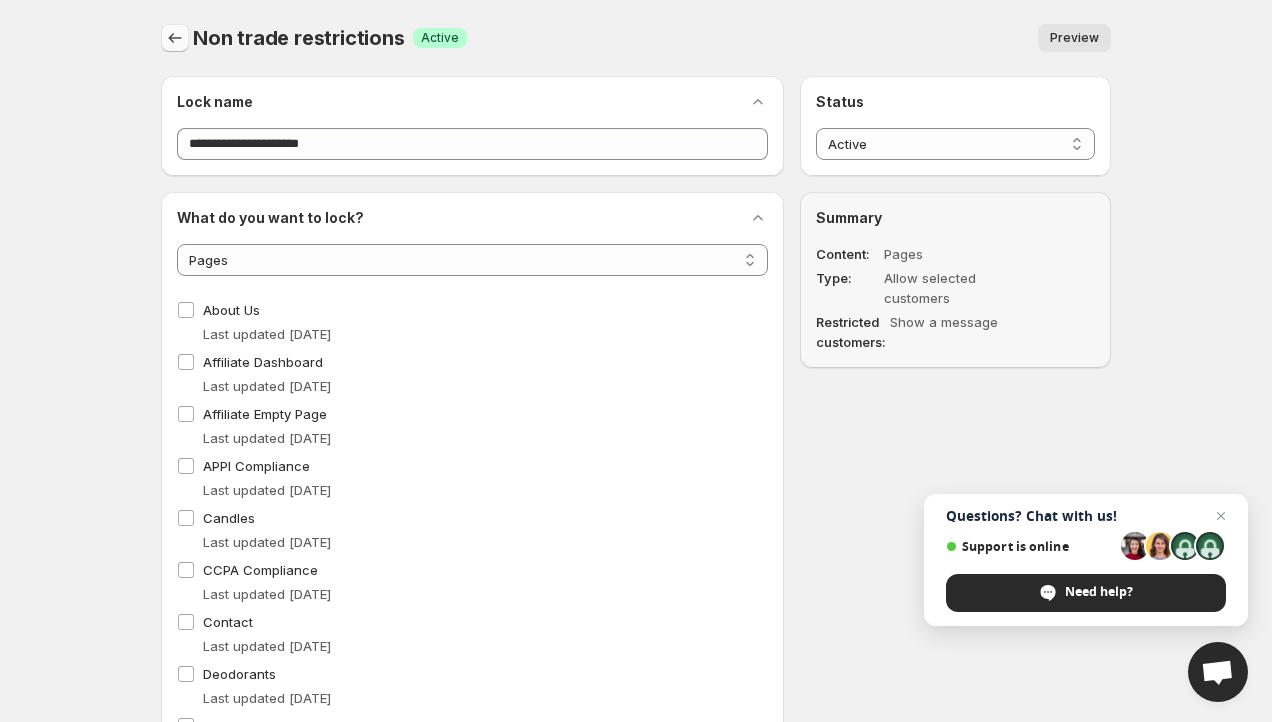 click 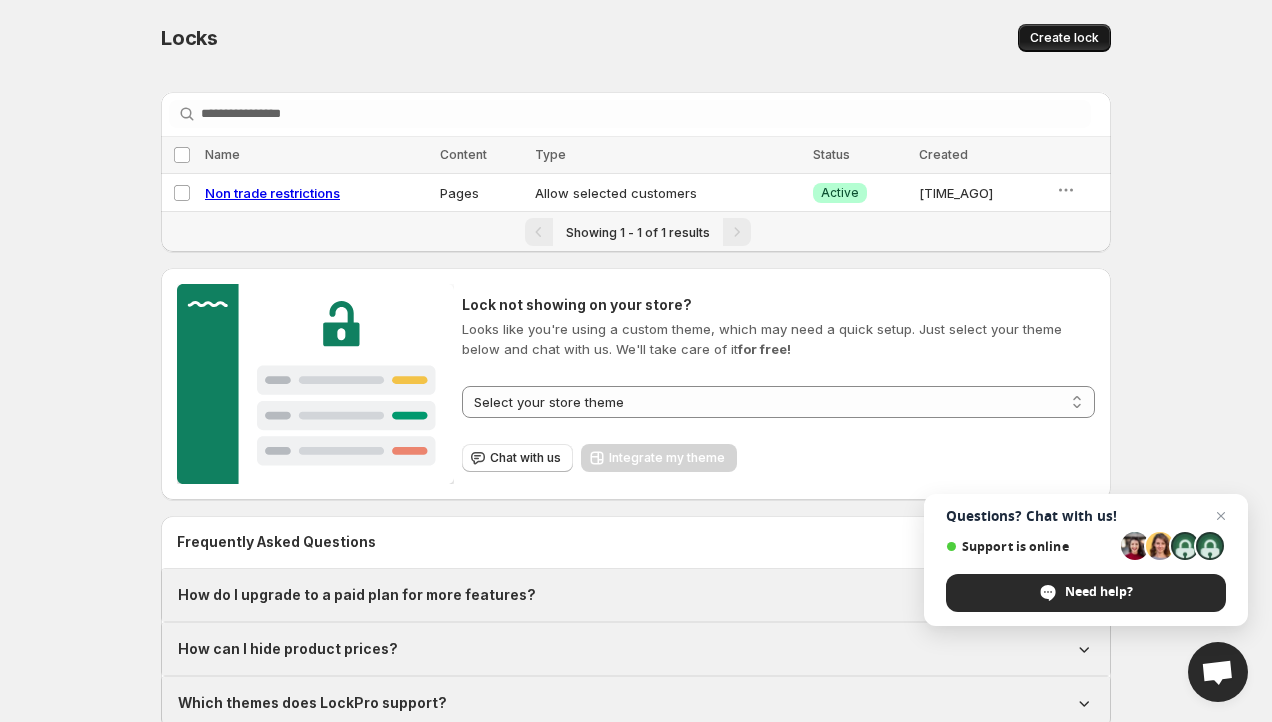 click on "Create lock" at bounding box center (1064, 38) 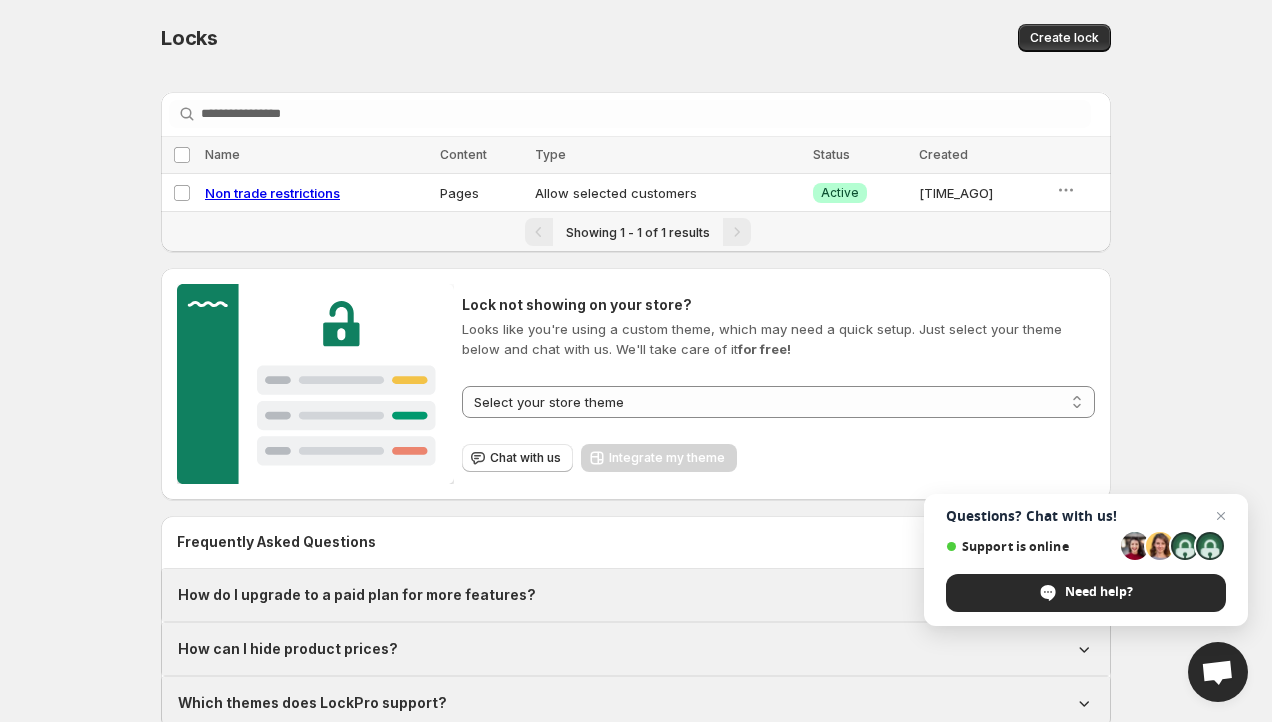 select on "******" 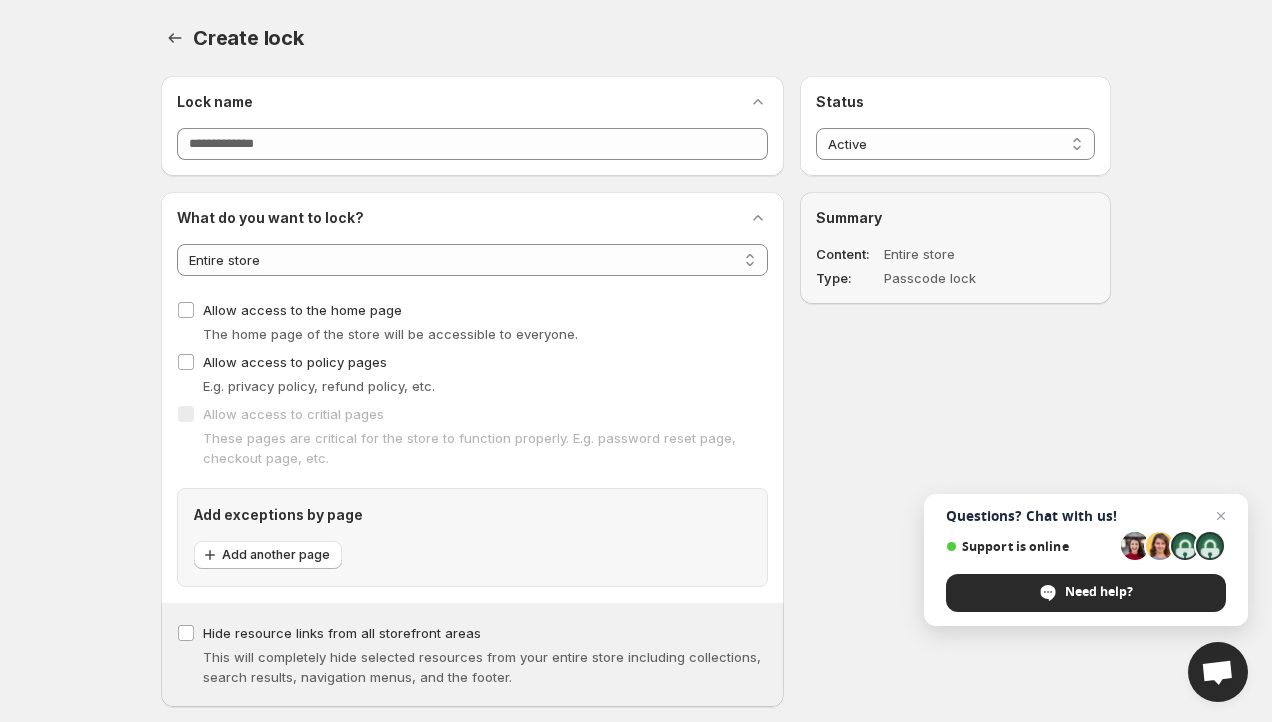 click on "Lock name Lock name" at bounding box center (472, 126) 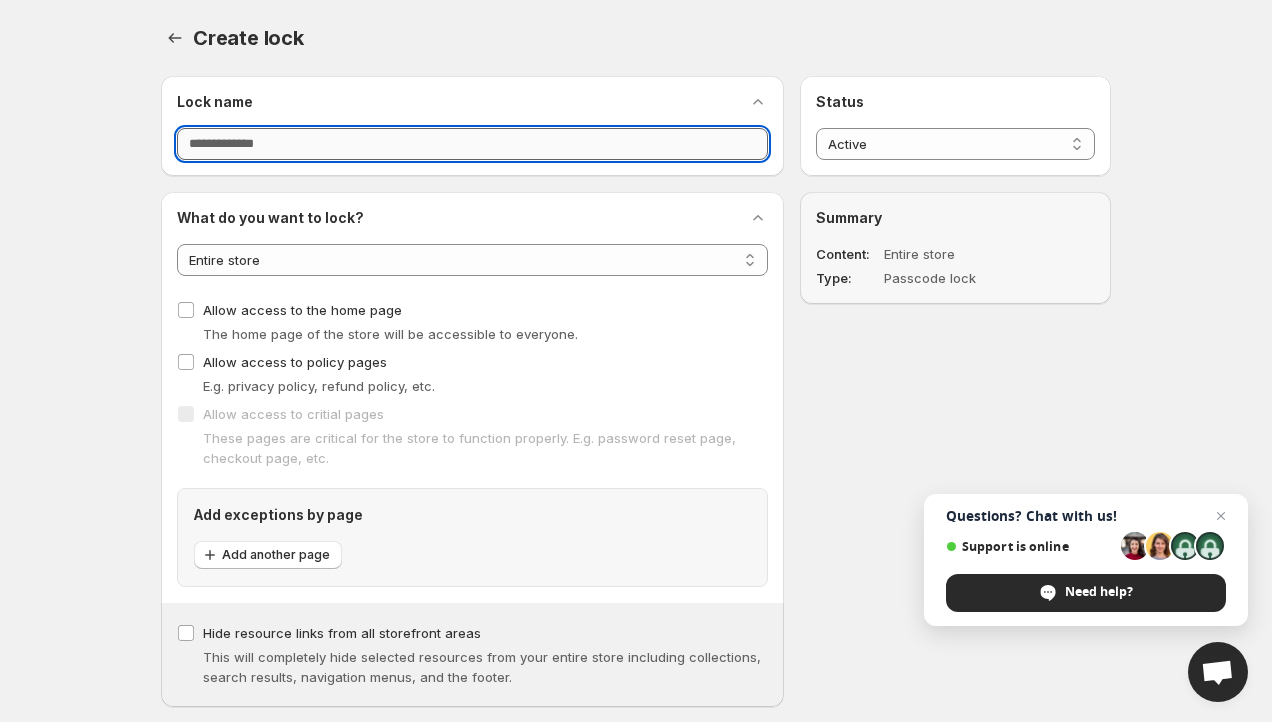 click on "Lock name" at bounding box center (472, 144) 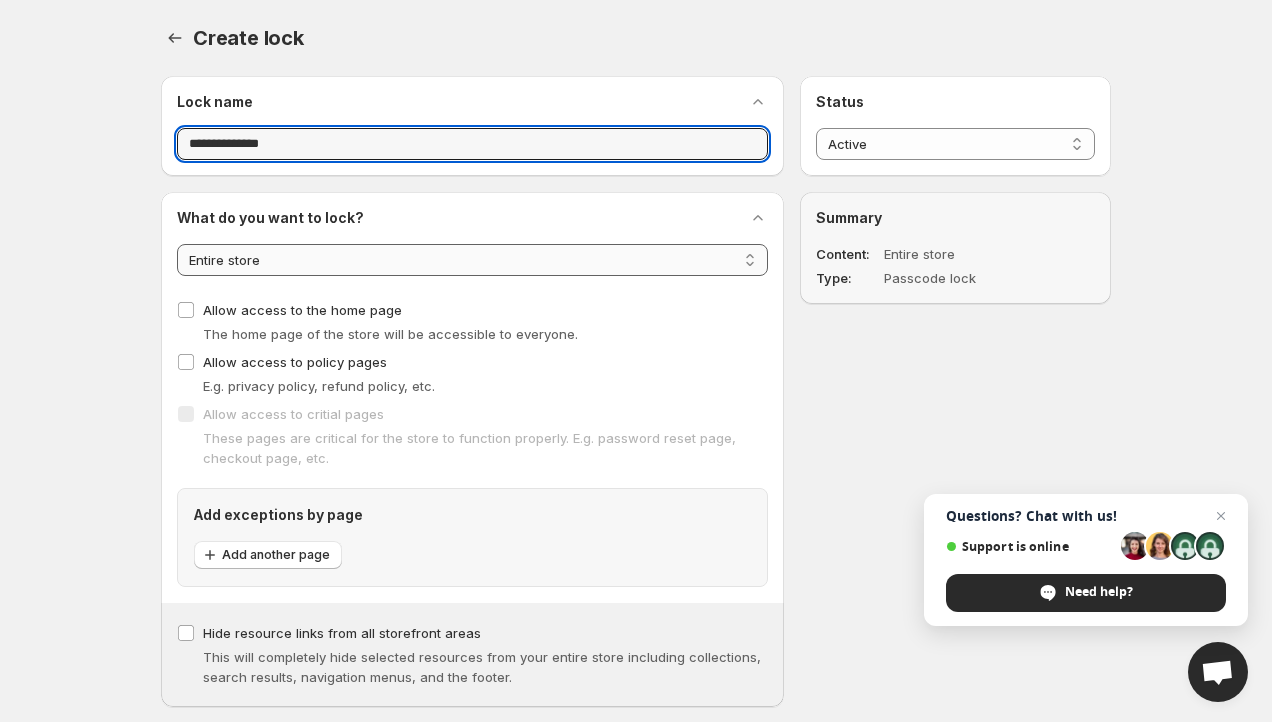 type on "******" 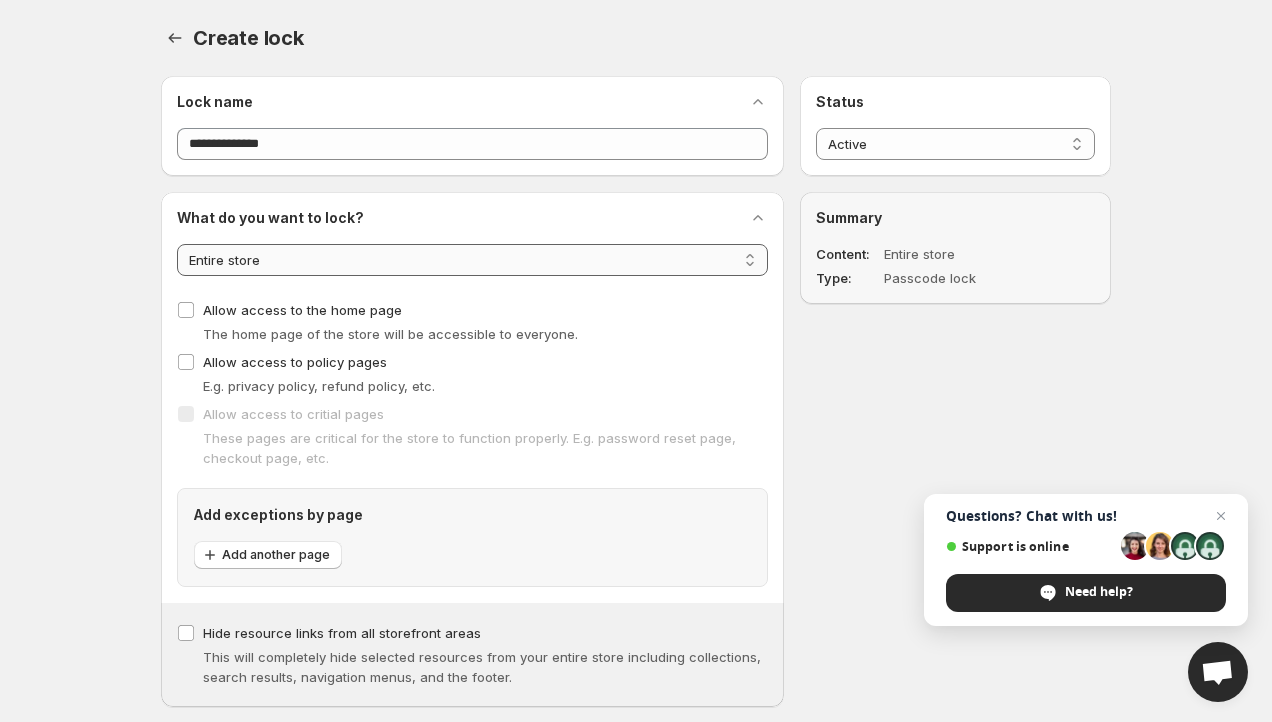 select on "********" 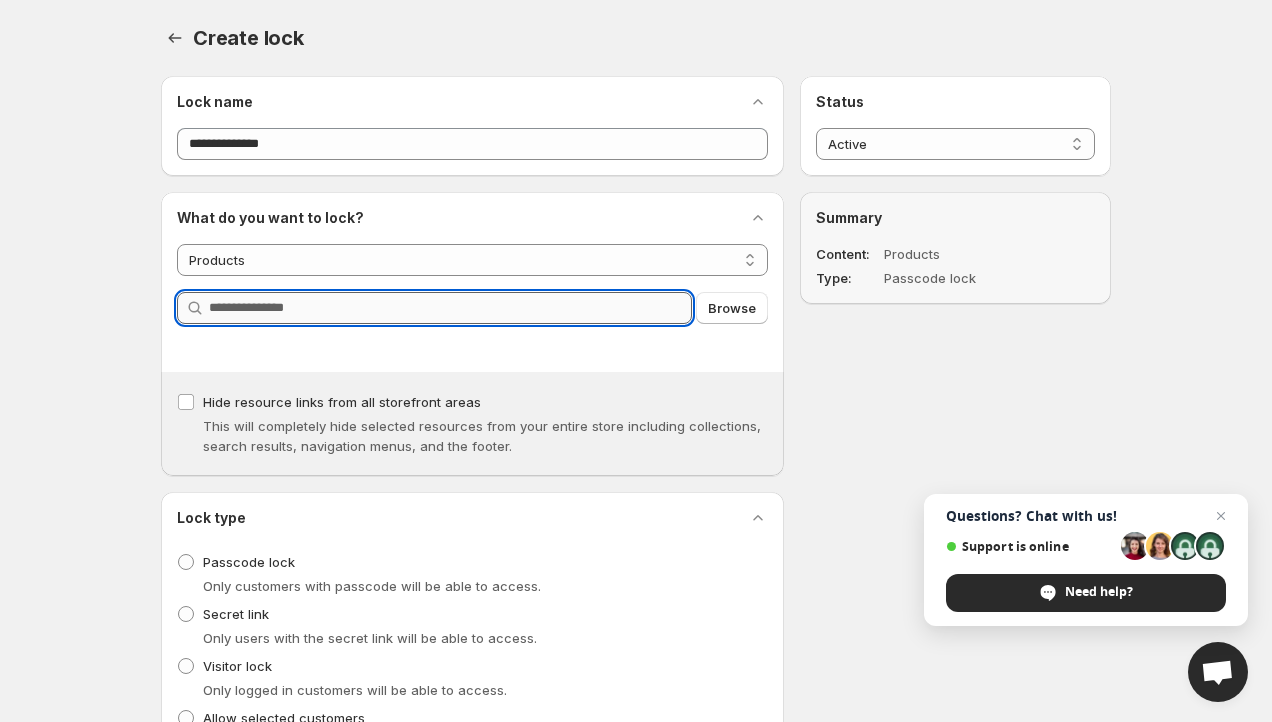 click on "Query" at bounding box center [450, 308] 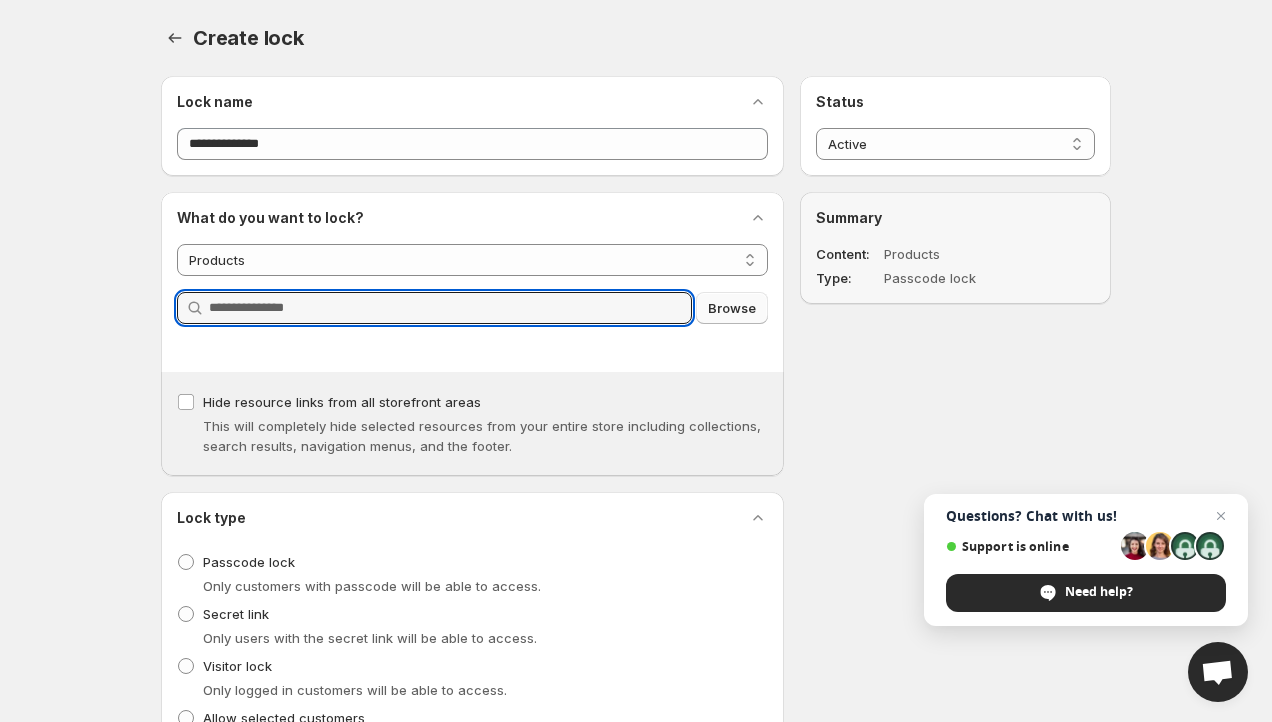 click on "Browse" at bounding box center [732, 308] 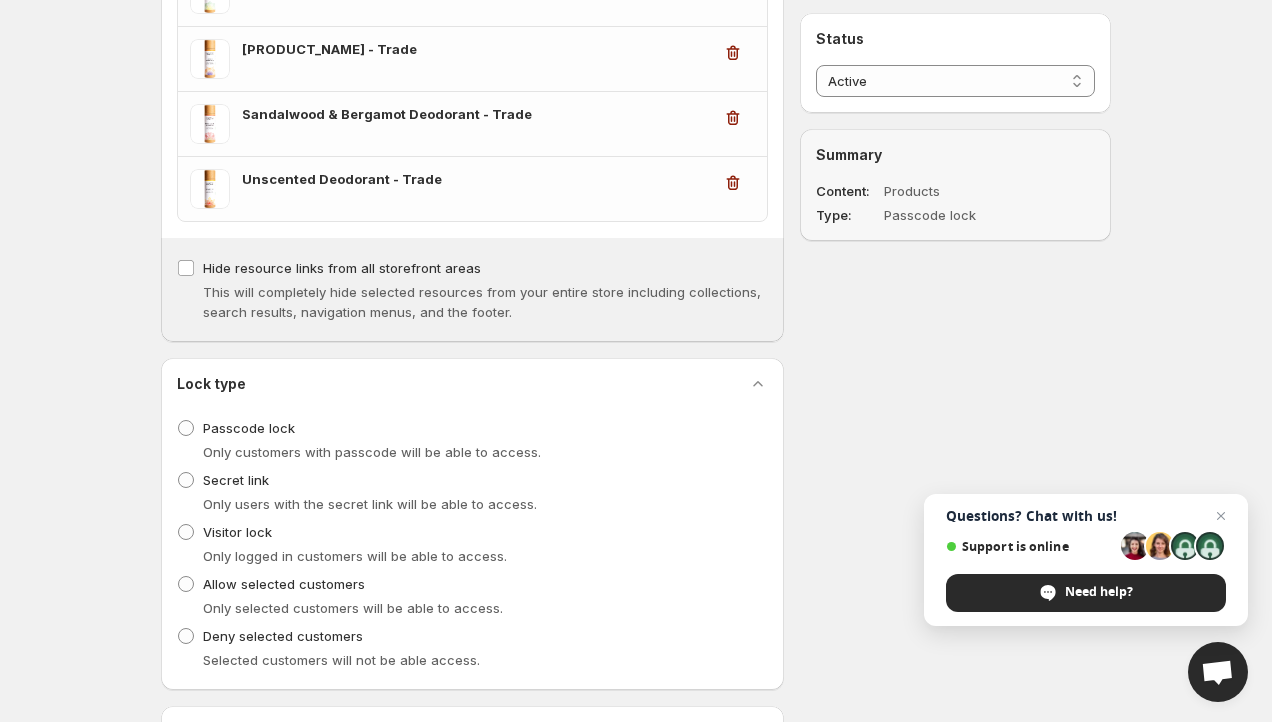 scroll, scrollTop: 688, scrollLeft: 0, axis: vertical 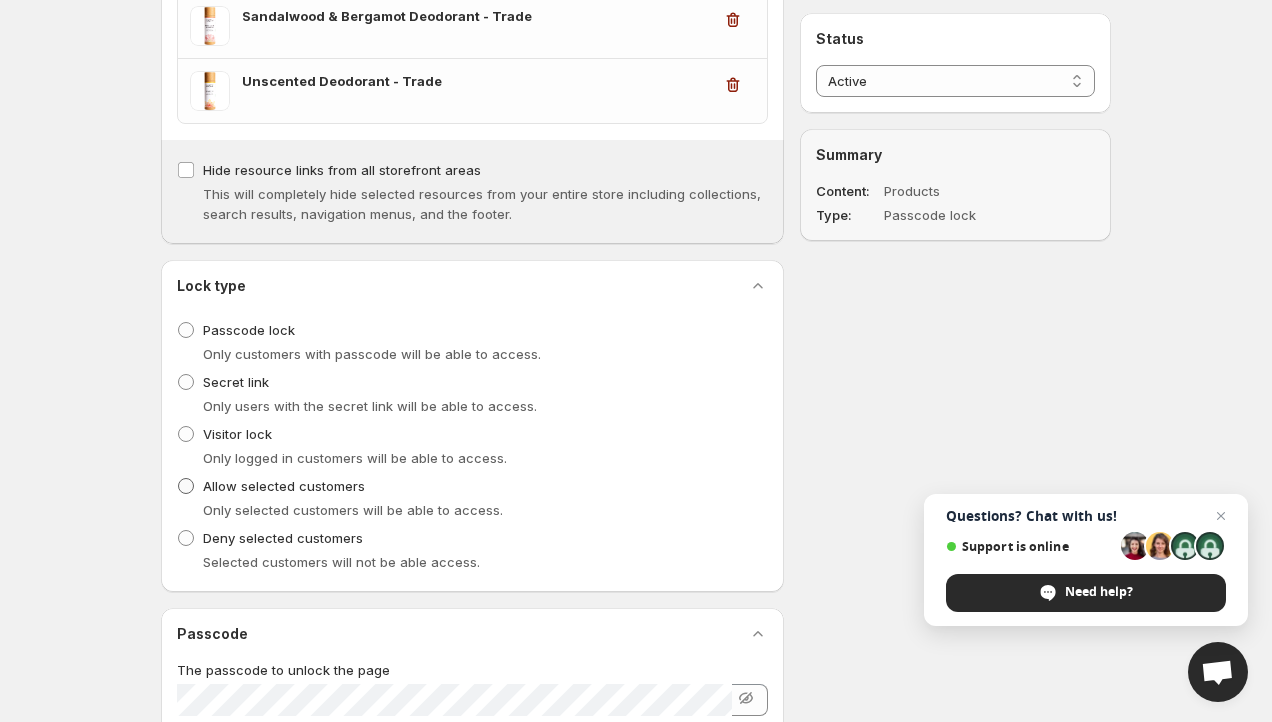 click on "Allow selected customers" at bounding box center [284, 486] 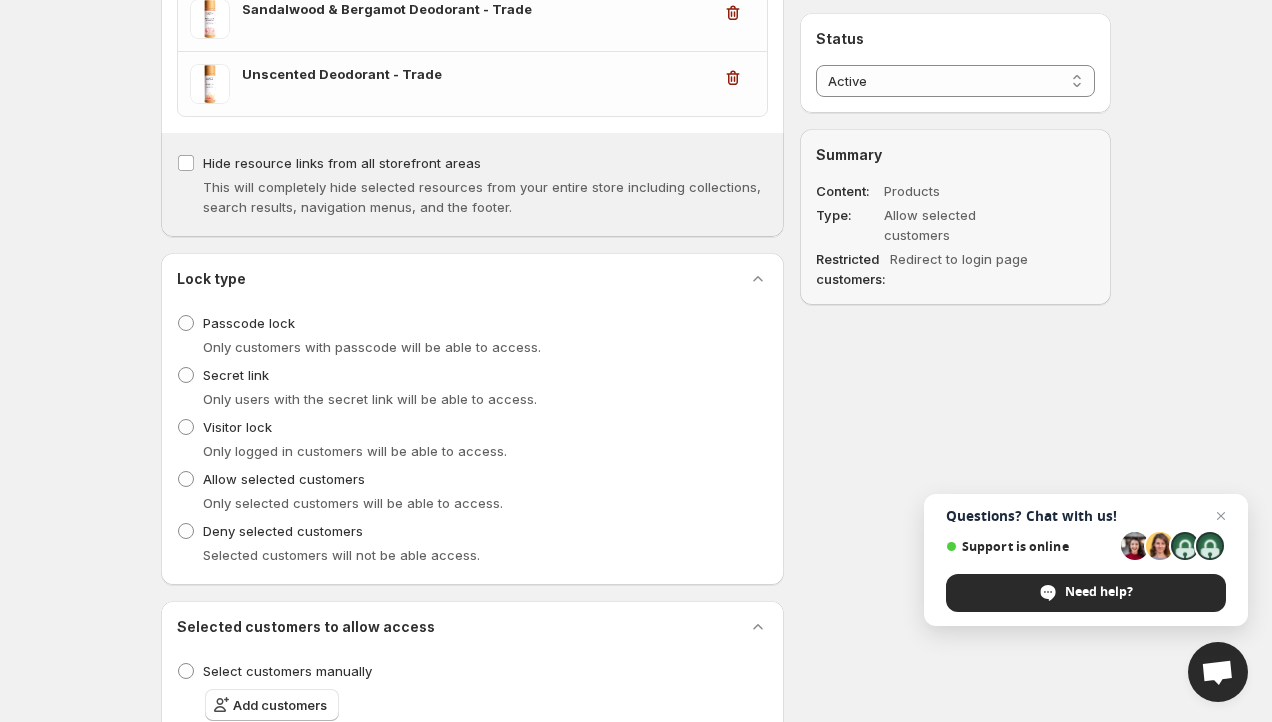 scroll, scrollTop: 814, scrollLeft: 0, axis: vertical 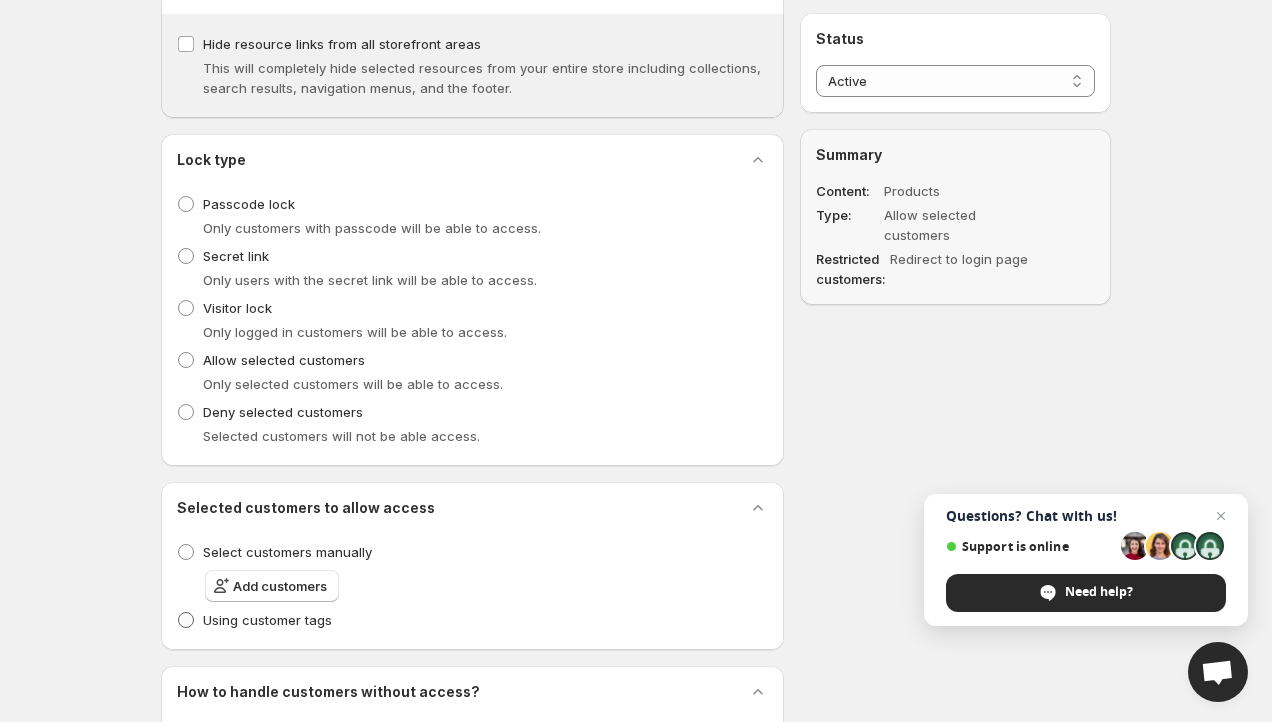 click on "How to handle customers without access? Restricted customers experience Redirect to login page Redirect to specific URL Hide price This will hide the price of the product and show a placeholder instead. Show a custom message Hide any content block Hide specific sections on your store by entering the HTML tag of the element you want to hide." at bounding box center [472, 806] 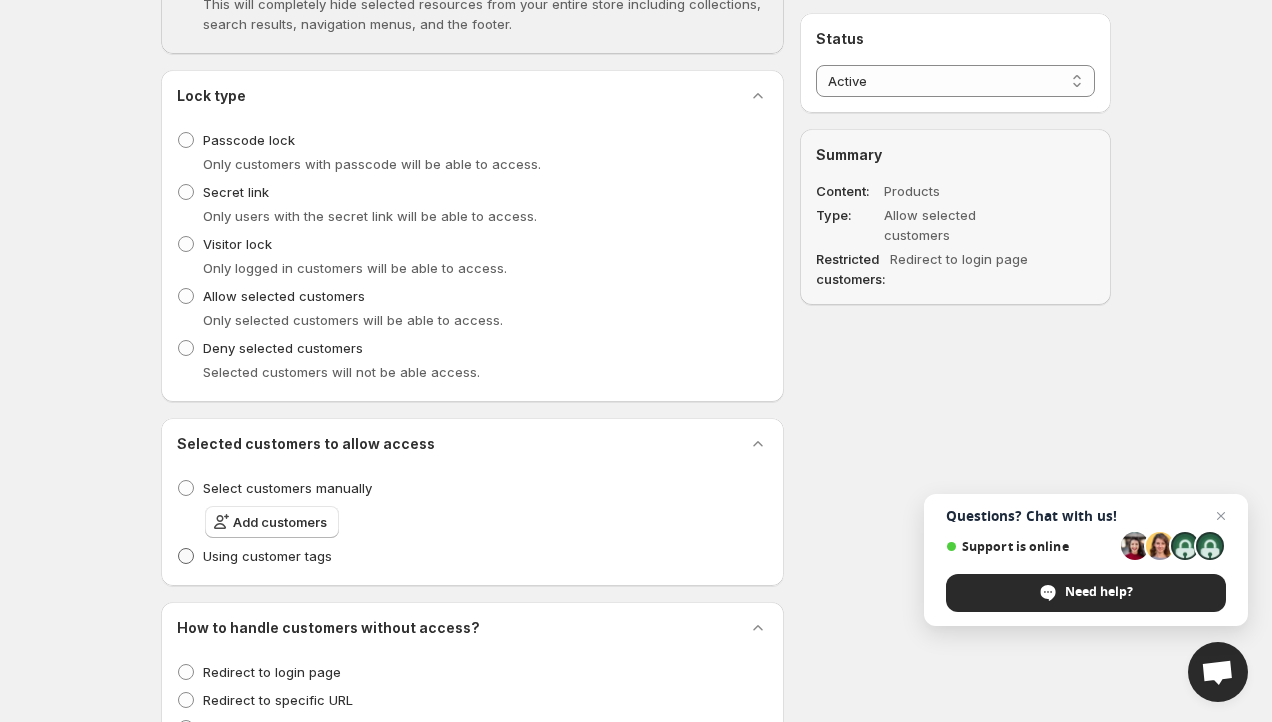 click on "View details for [FIRST] [LAST] [FIRST] [LAST] View details for [FIRST] [LAST] [FIRST] [LAST] View details for [FIRST] [LAST] [FIRST] [LAST] View details for [FIRST] [LAST] [FIRST] [LAST] View details for [FIRST] [LAST] [FIRST] [LAST] View details for [FIRST] [LAST] [FIRST] [LAST] View details for [FIRST] [LAST] [FIRST] [LAST] View details for [FIRST] [LAST] [FIRST] [LAST] View details for [FIRST] [LAST] [FIRST] [LAST] View details for [FIRST] [LAST] [FIRST] [LAST] View details for [FIRST] [LAST] [FIRST] [LAST] View details for [FIRST] [LAST] [FIRST] [LAST] View details for [FIRST] [LAST] [FIRST] [LAST] View details for [FIRST] [LAST] [FIRST] [LAST] View details for [FIRST] [LAST] [FIRST] [LAST] View details for [FIRST] [LAST] [FIRST] [LAST] View details for [EMAIL] [EMAIL] [FIRST] [LAST]" at bounding box center (472, 502) 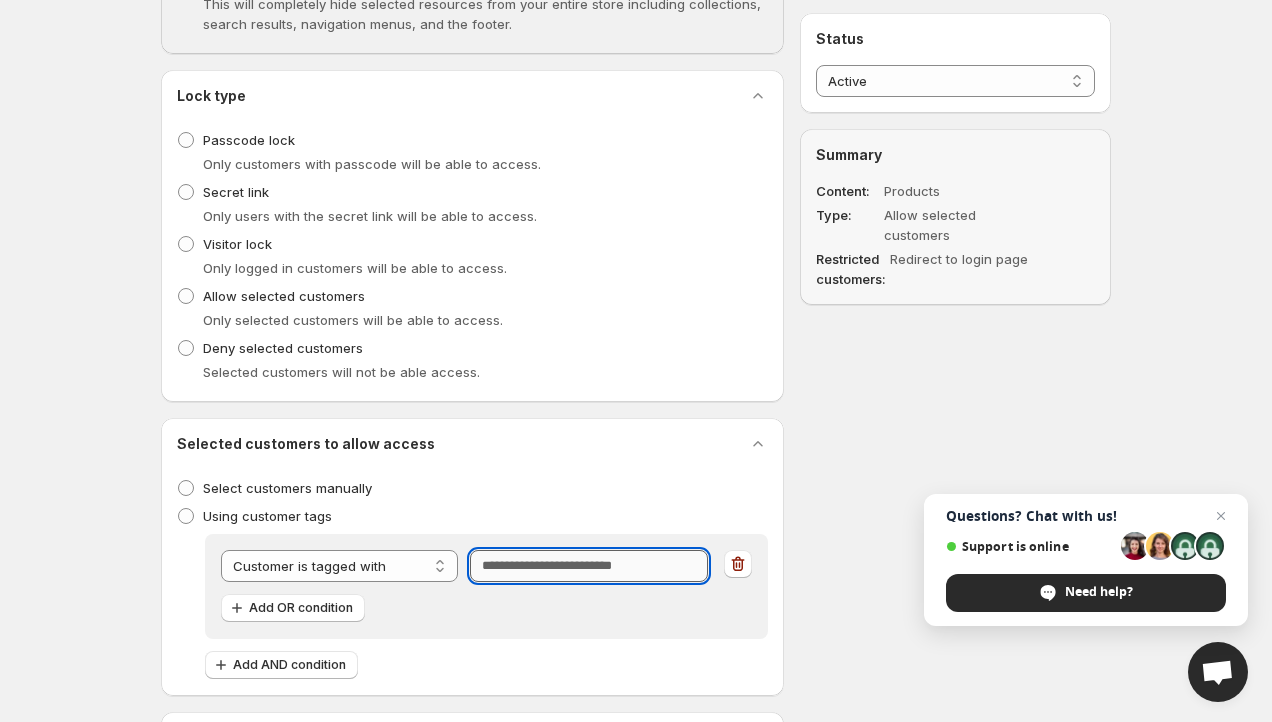 click on "Tag" at bounding box center (588, 566) 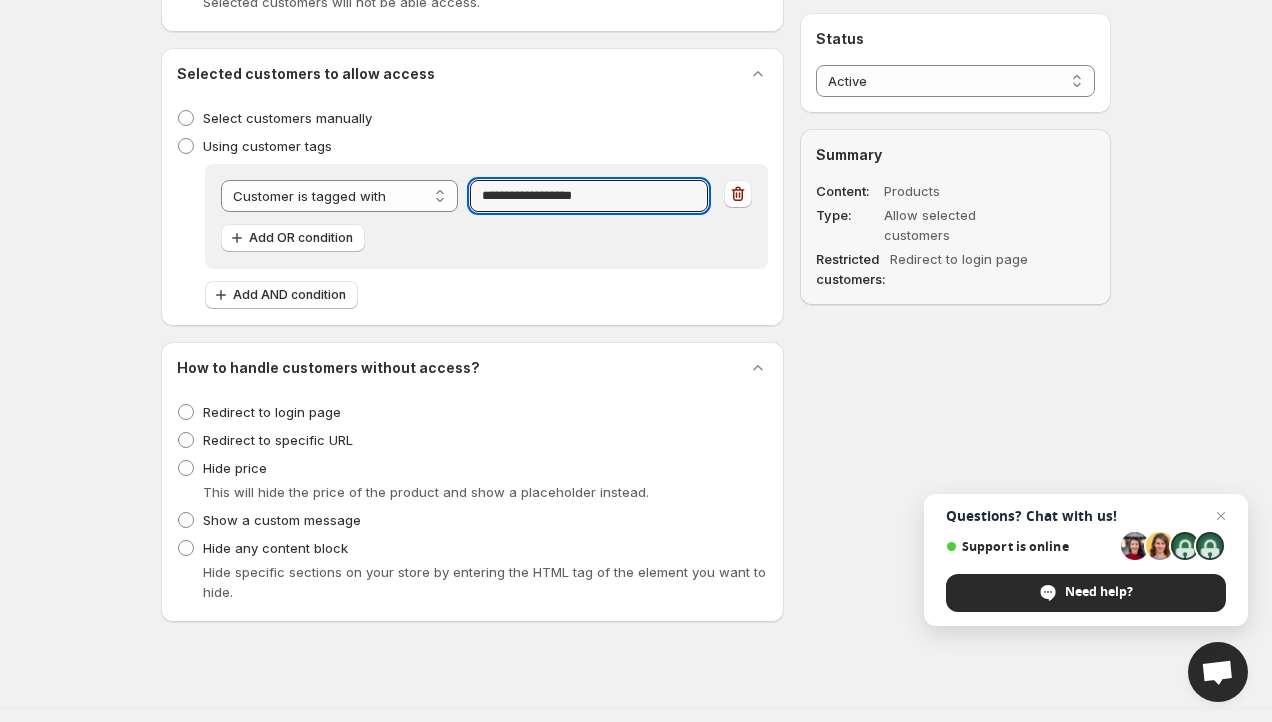 scroll, scrollTop: 1250, scrollLeft: 0, axis: vertical 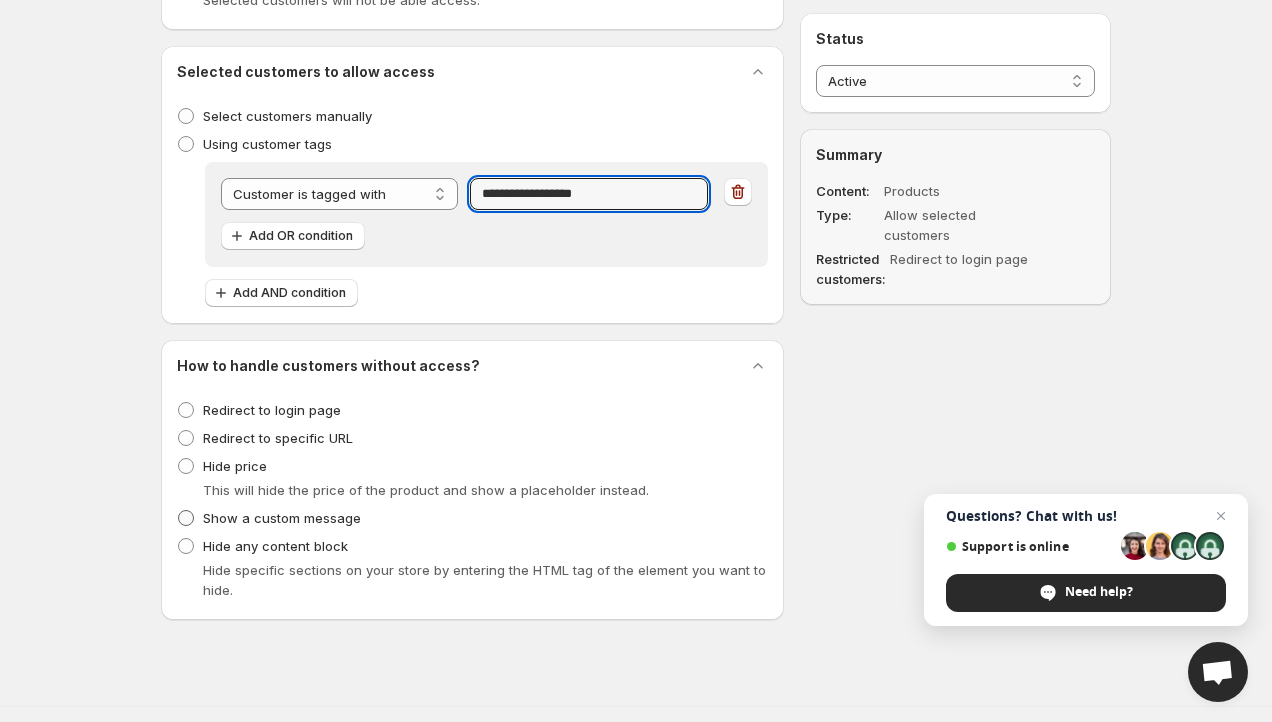 type on "**********" 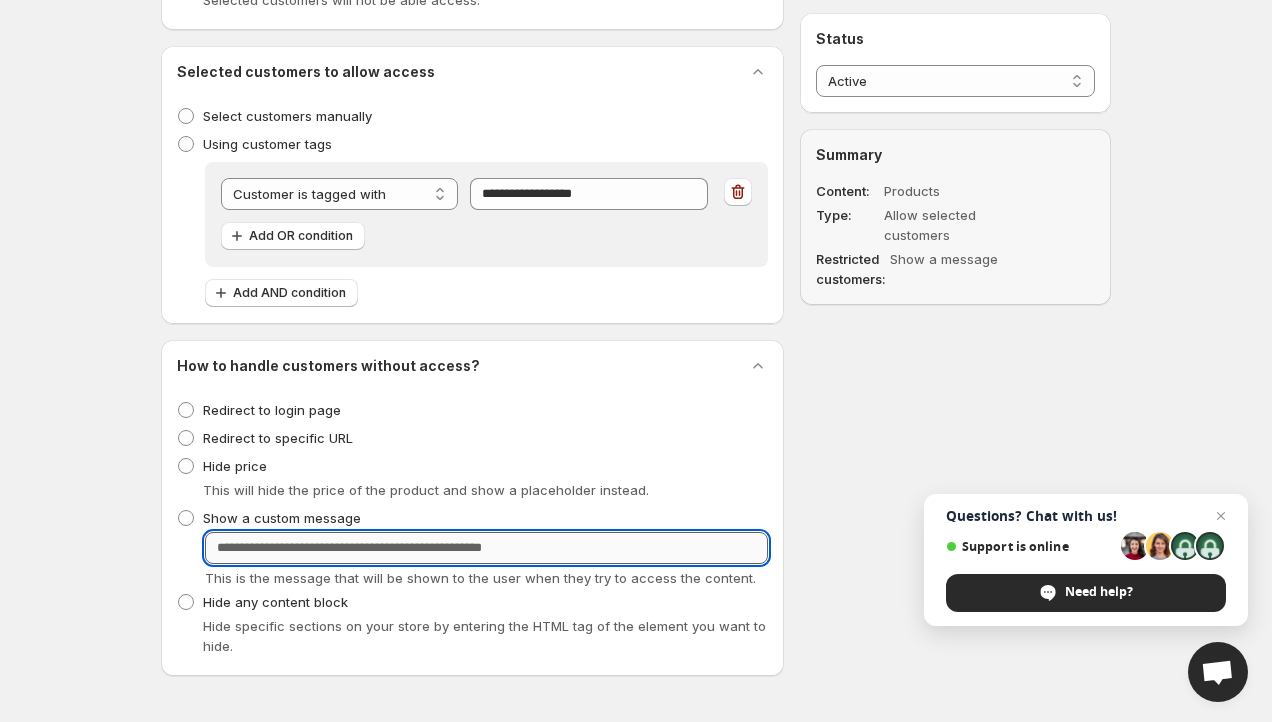 click on "Notification message" at bounding box center (486, 548) 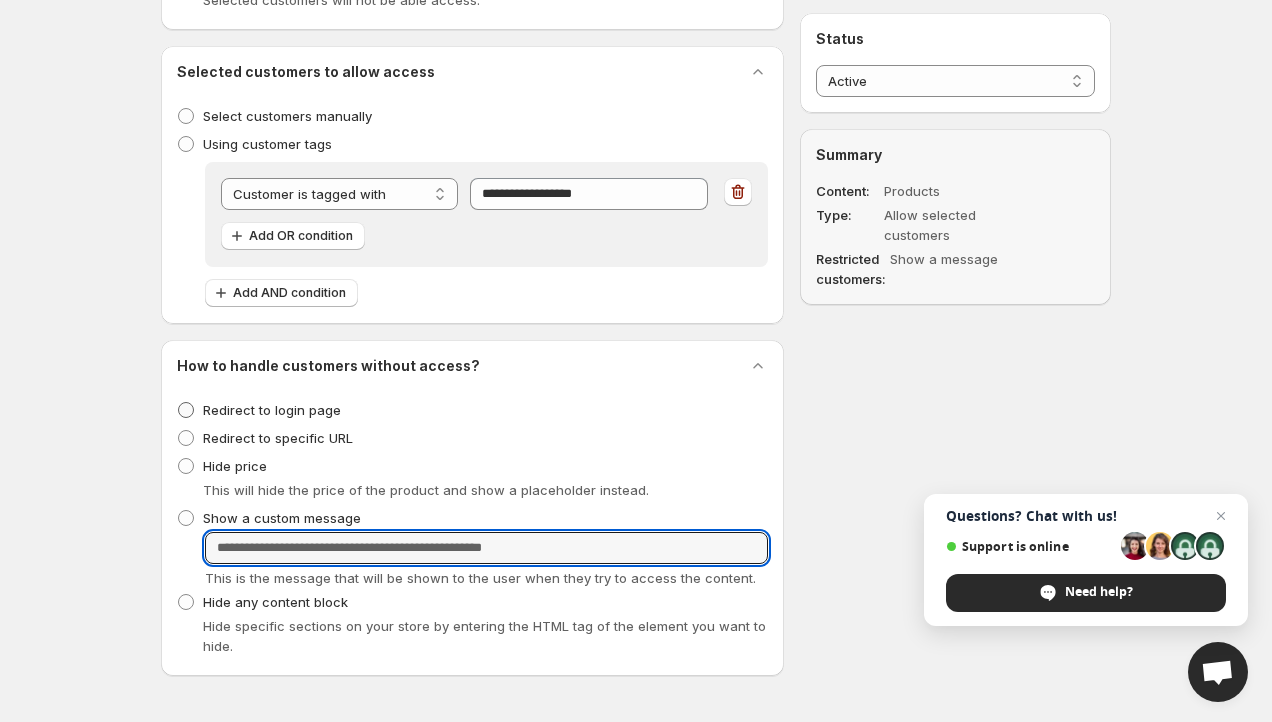 click on "Redirect to login page" at bounding box center [272, 410] 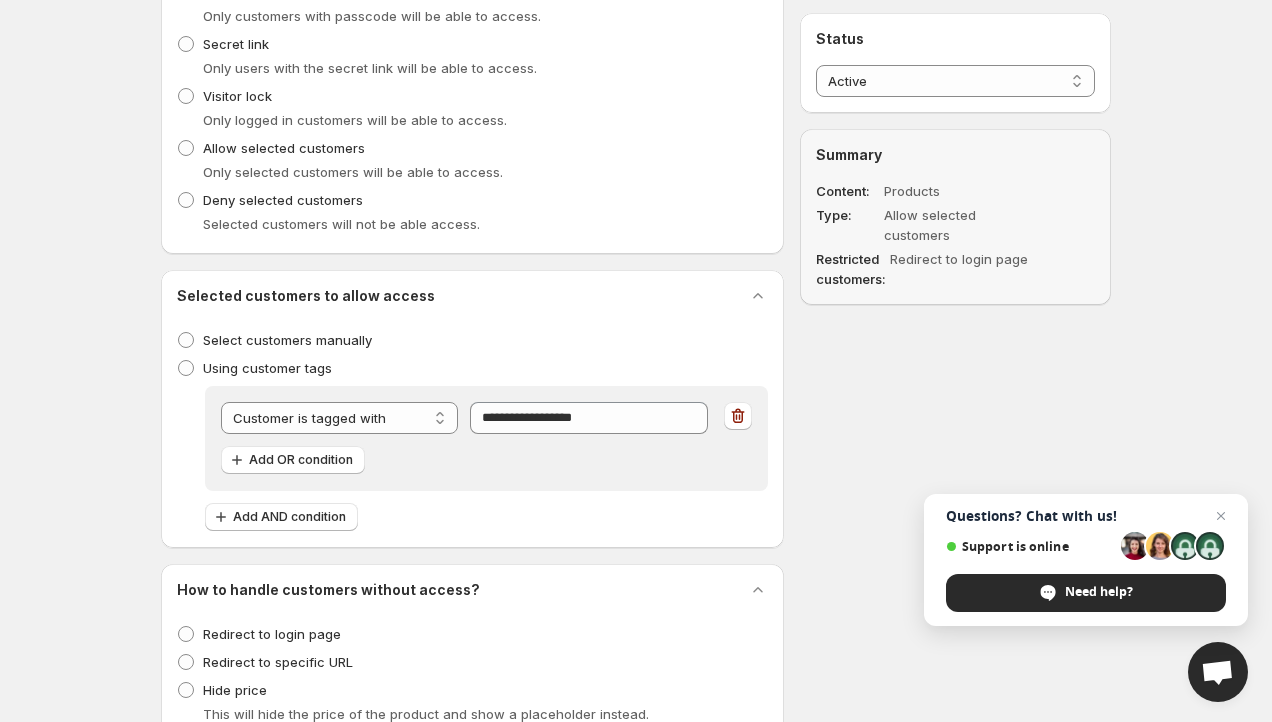 scroll, scrollTop: 99, scrollLeft: 0, axis: vertical 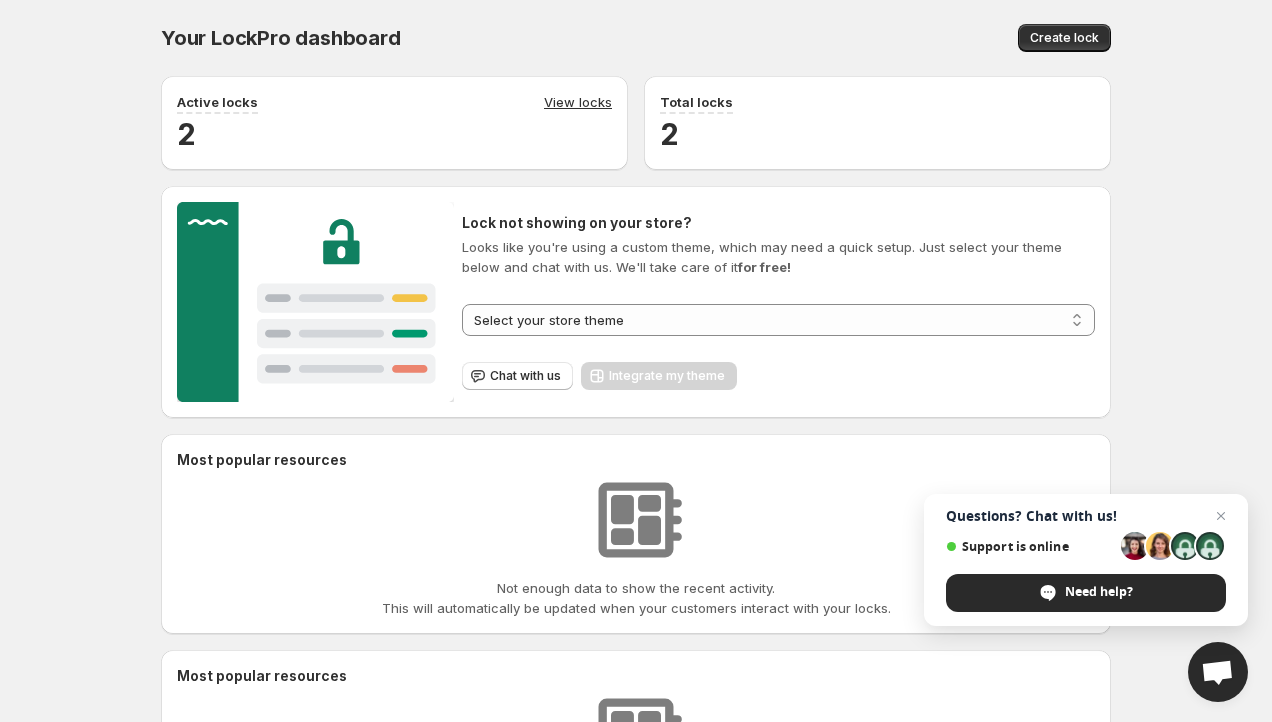 click on "View locks" at bounding box center (578, 103) 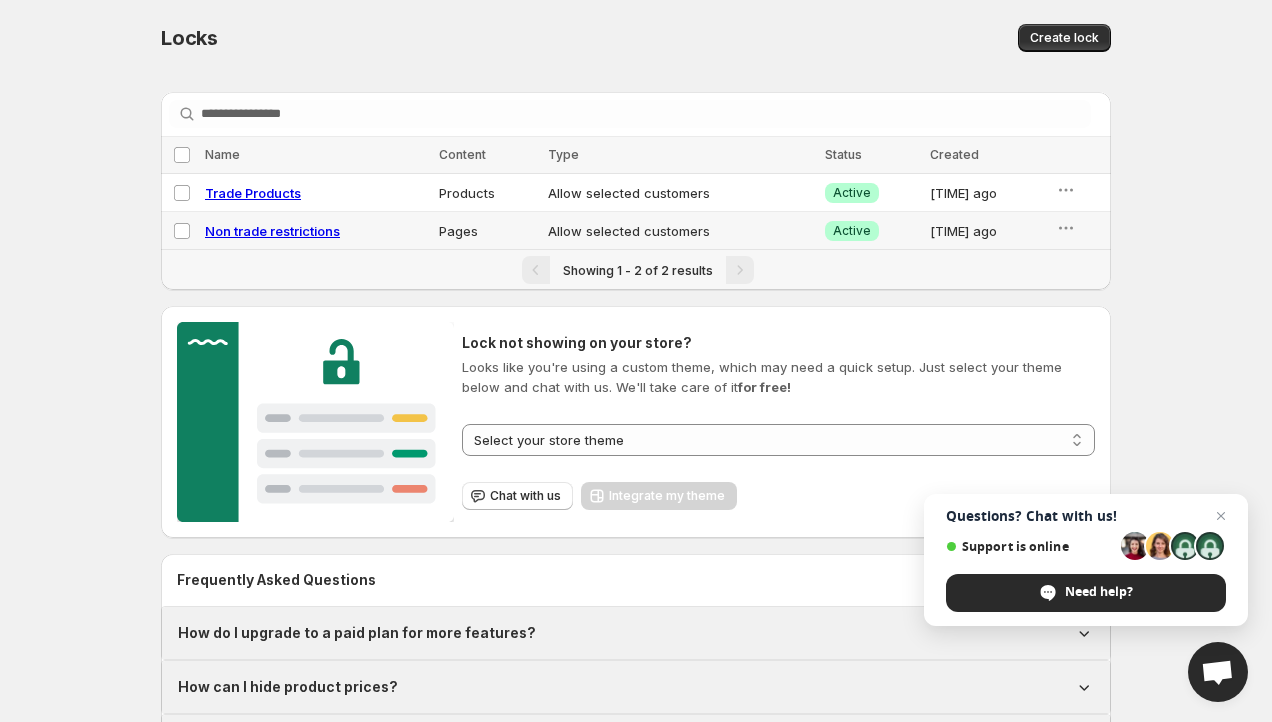 click on "Non trade restrictions" at bounding box center [272, 231] 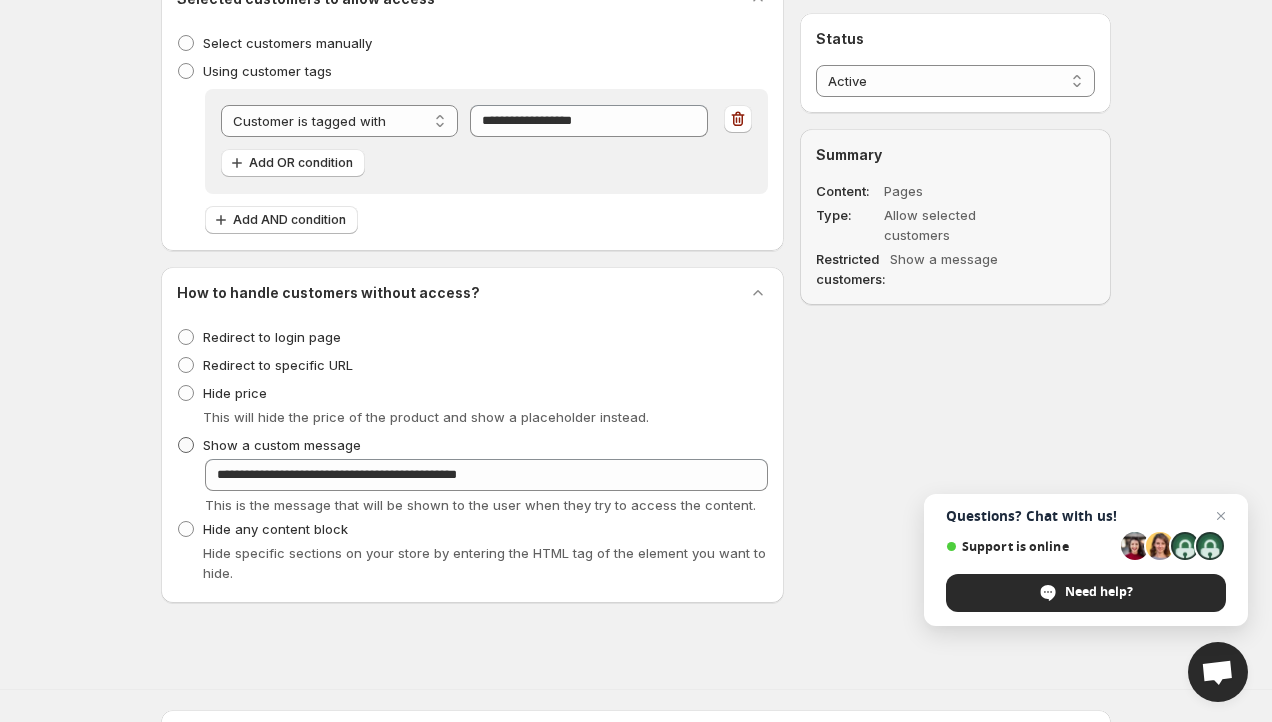 scroll, scrollTop: 1767, scrollLeft: 0, axis: vertical 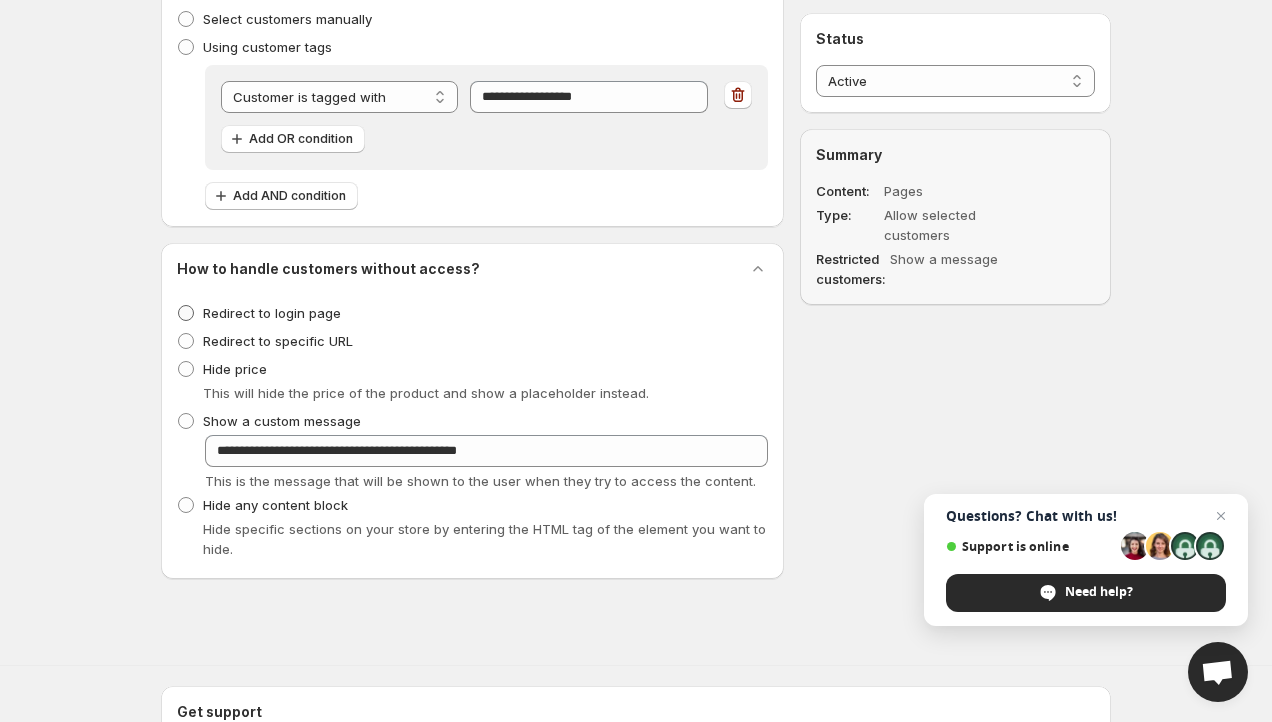 click on "Redirect to login page" at bounding box center [272, 313] 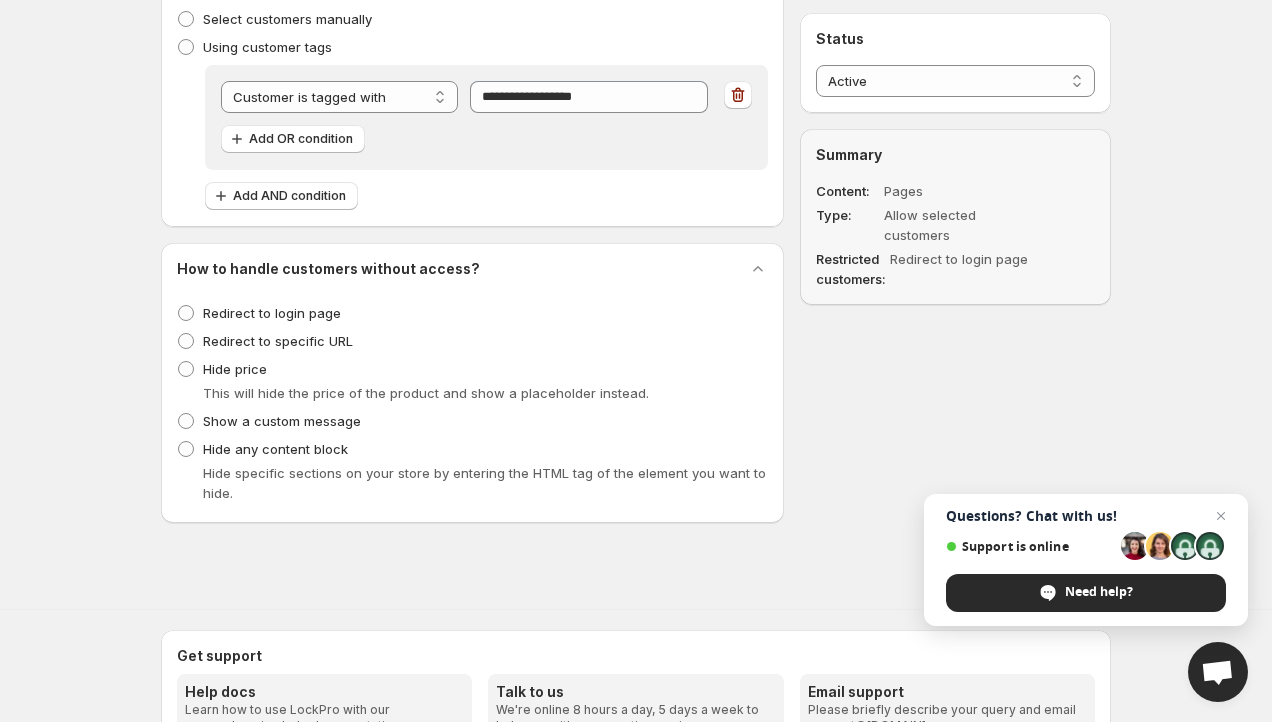 scroll, scrollTop: 0, scrollLeft: 0, axis: both 